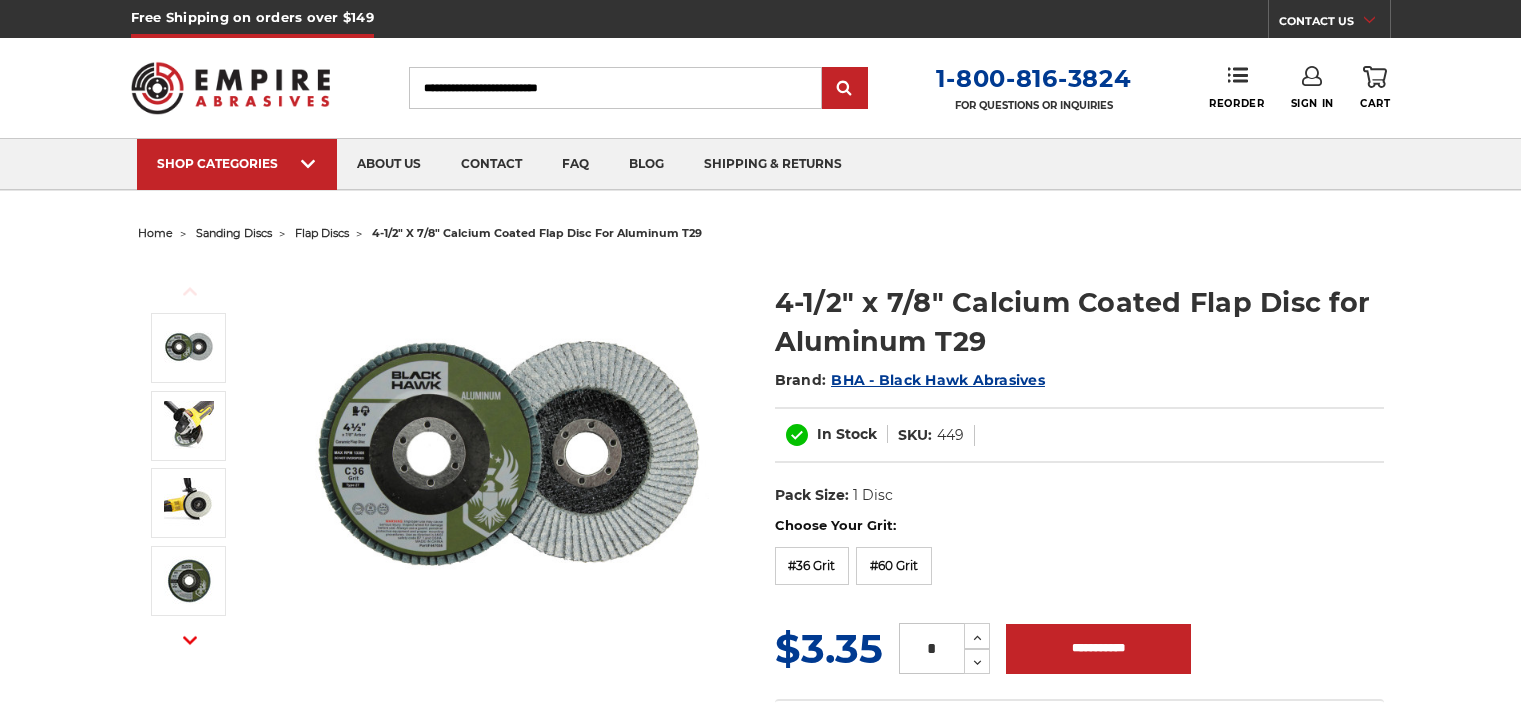 scroll, scrollTop: 0, scrollLeft: 0, axis: both 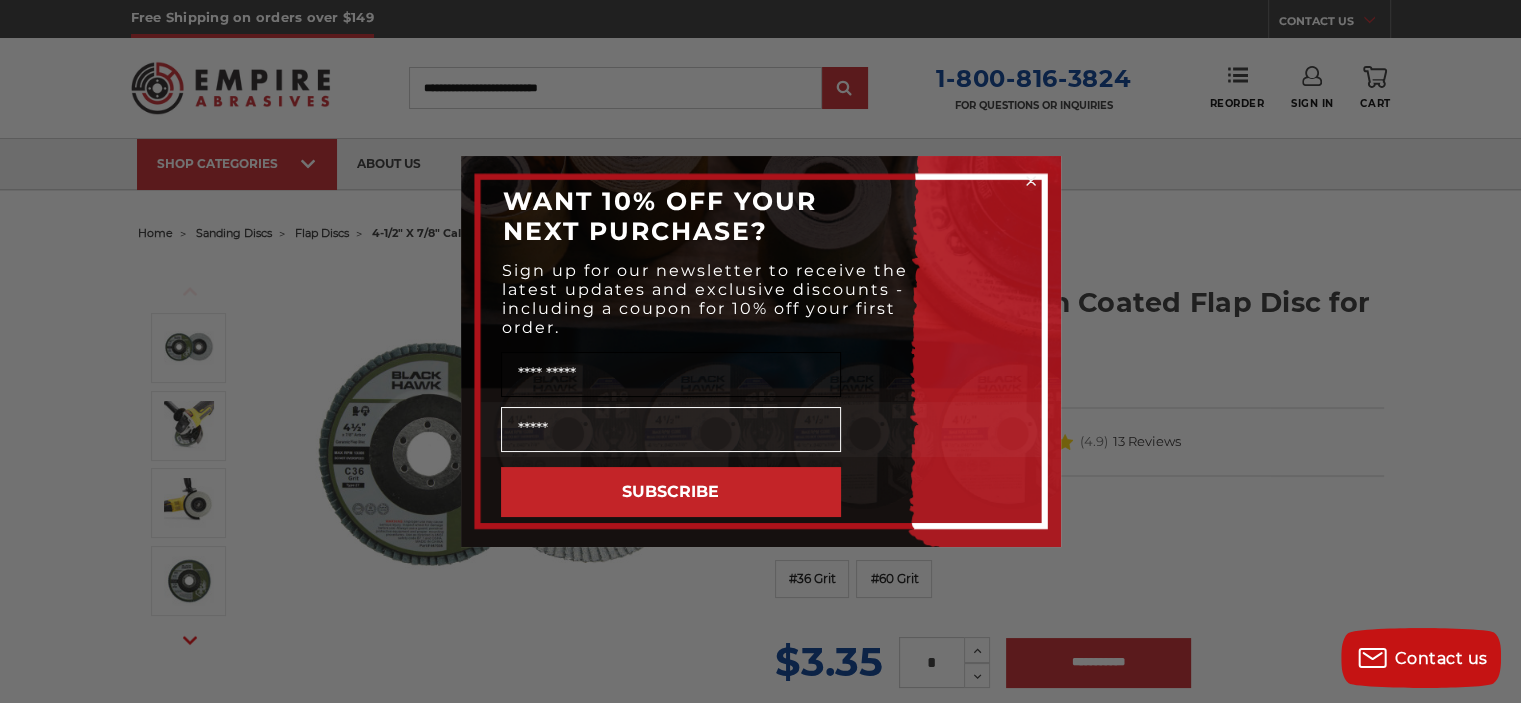 click on "Name" at bounding box center [671, 374] 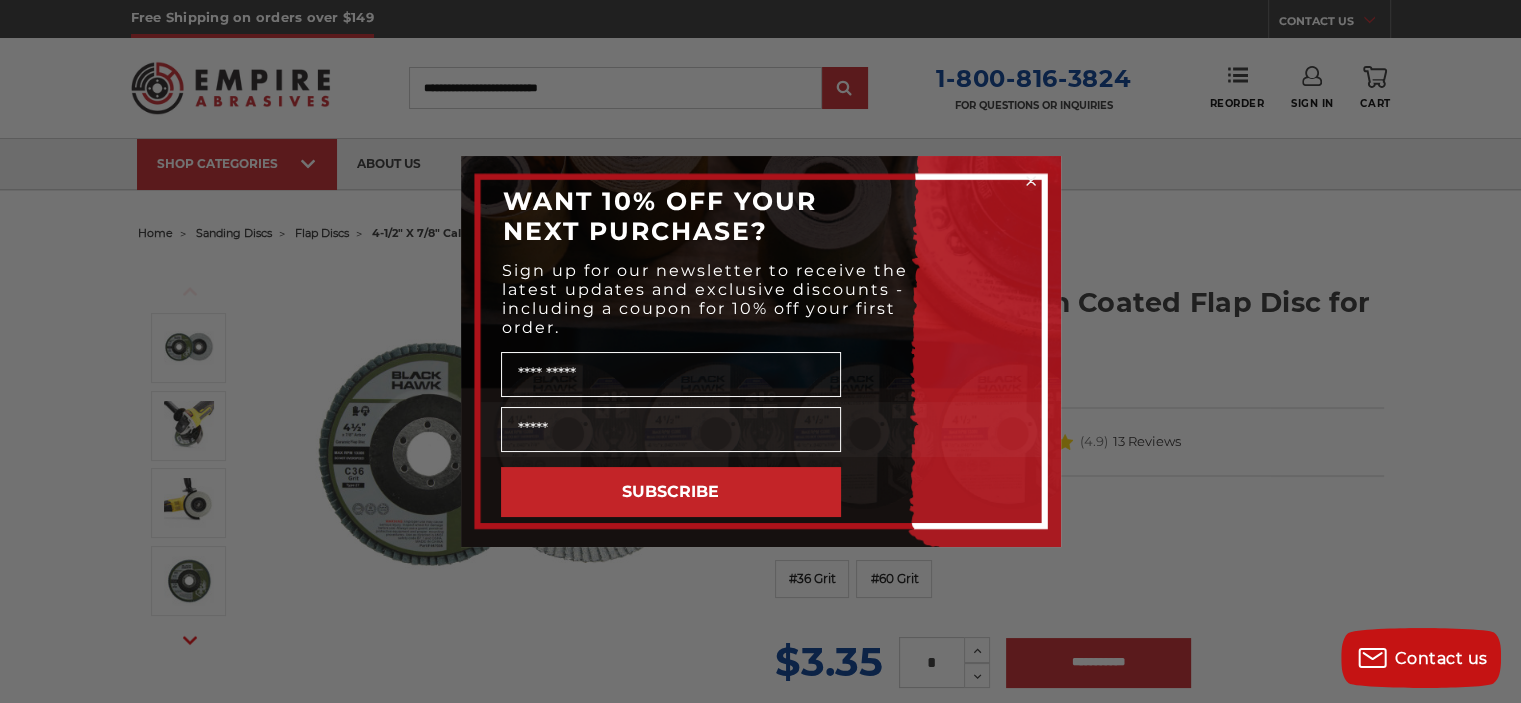 type on "*******" 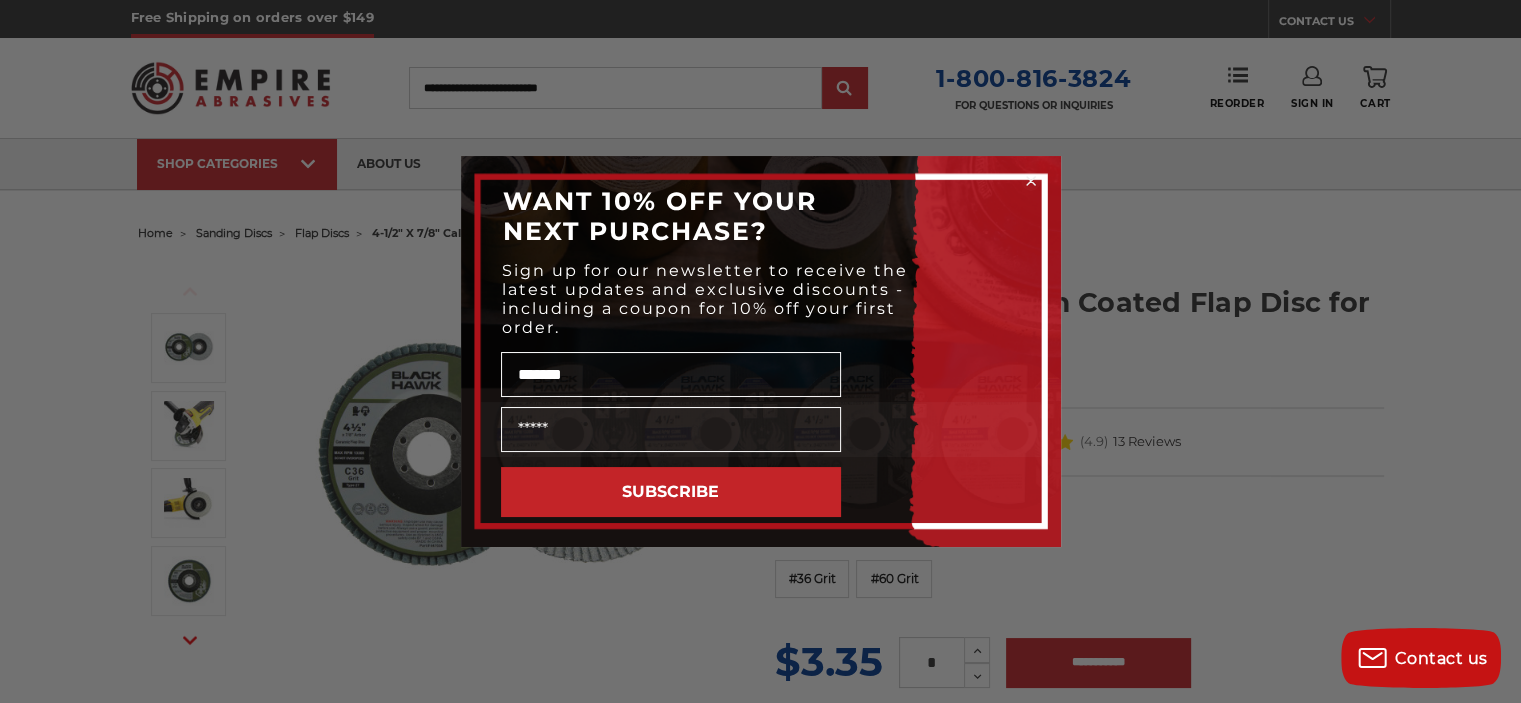 type on "**********" 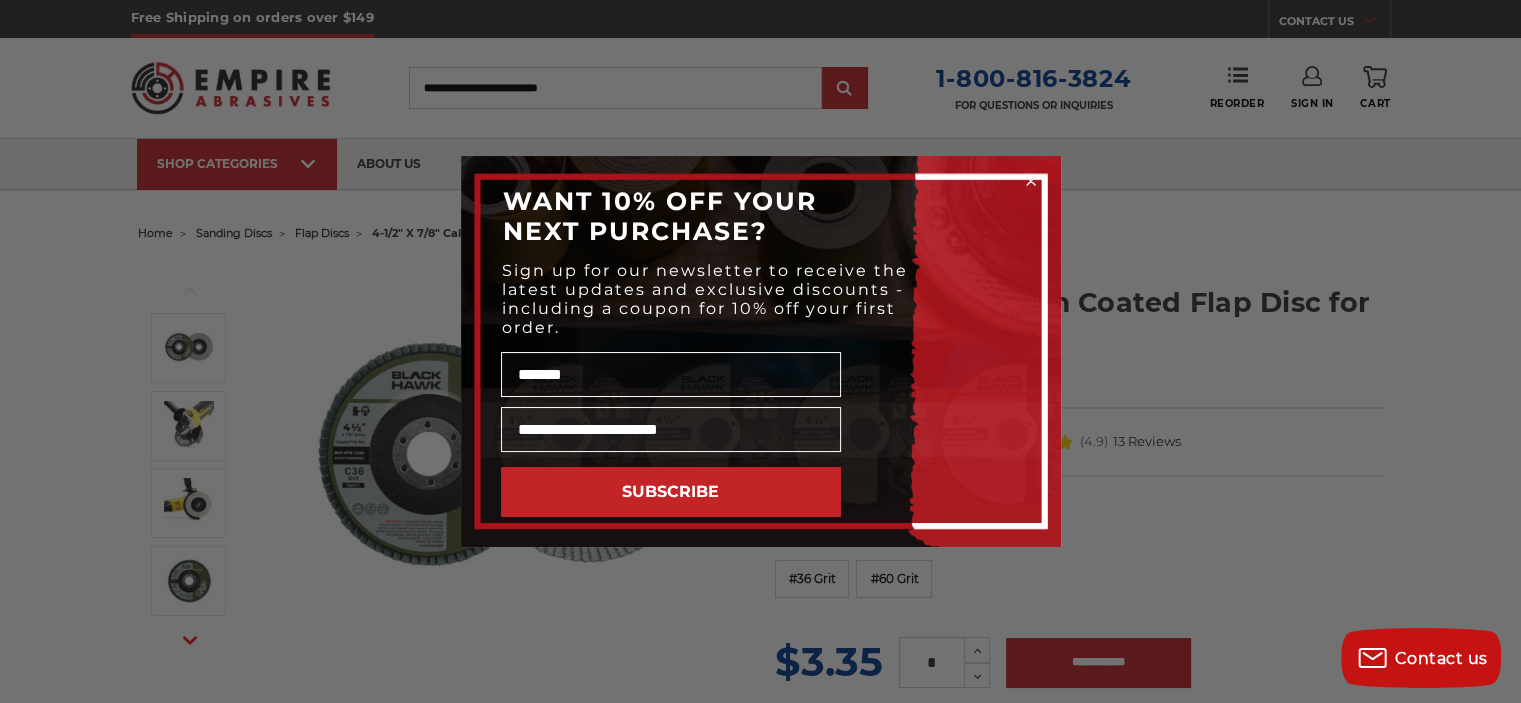 click on "SUBSCRIBE" at bounding box center (671, 492) 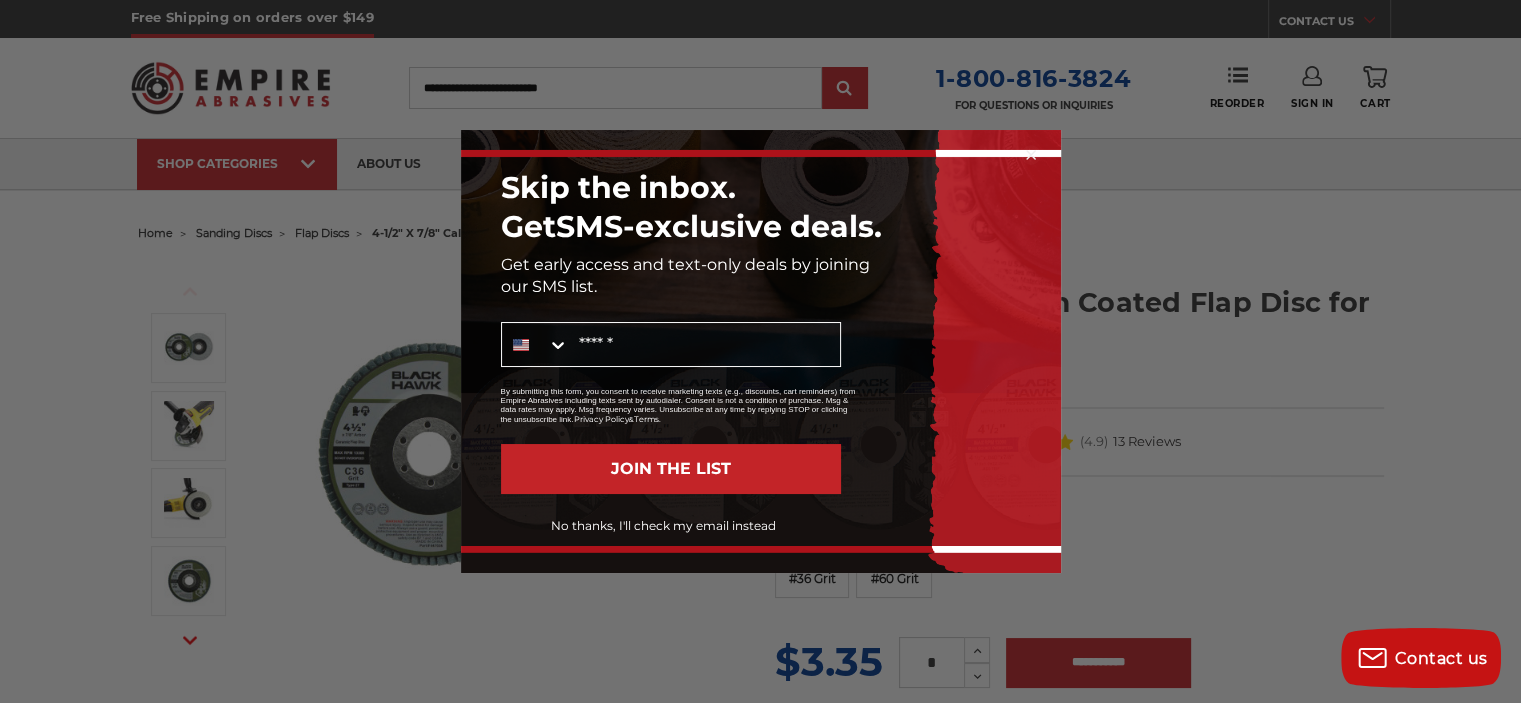 drag, startPoint x: 1030, startPoint y: 155, endPoint x: 914, endPoint y: 153, distance: 116.01724 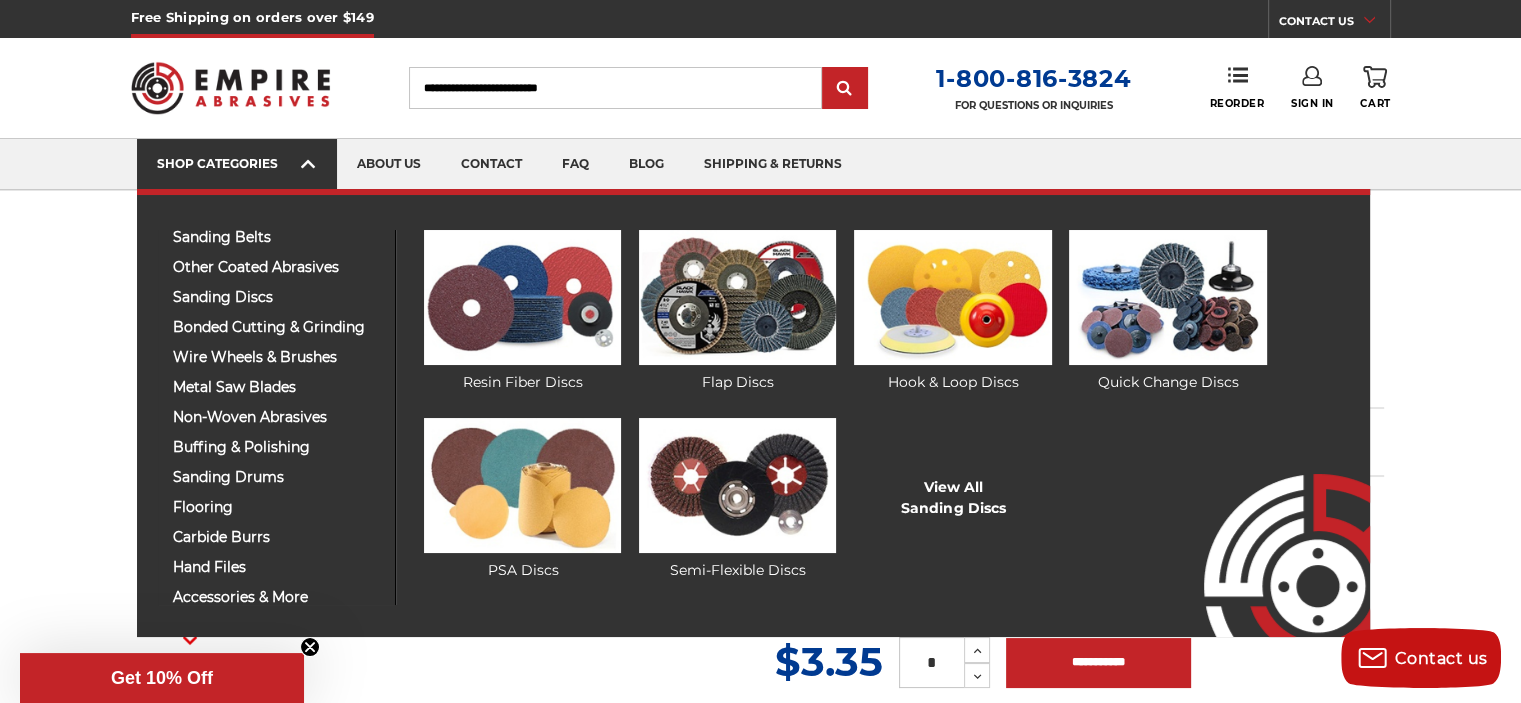 click 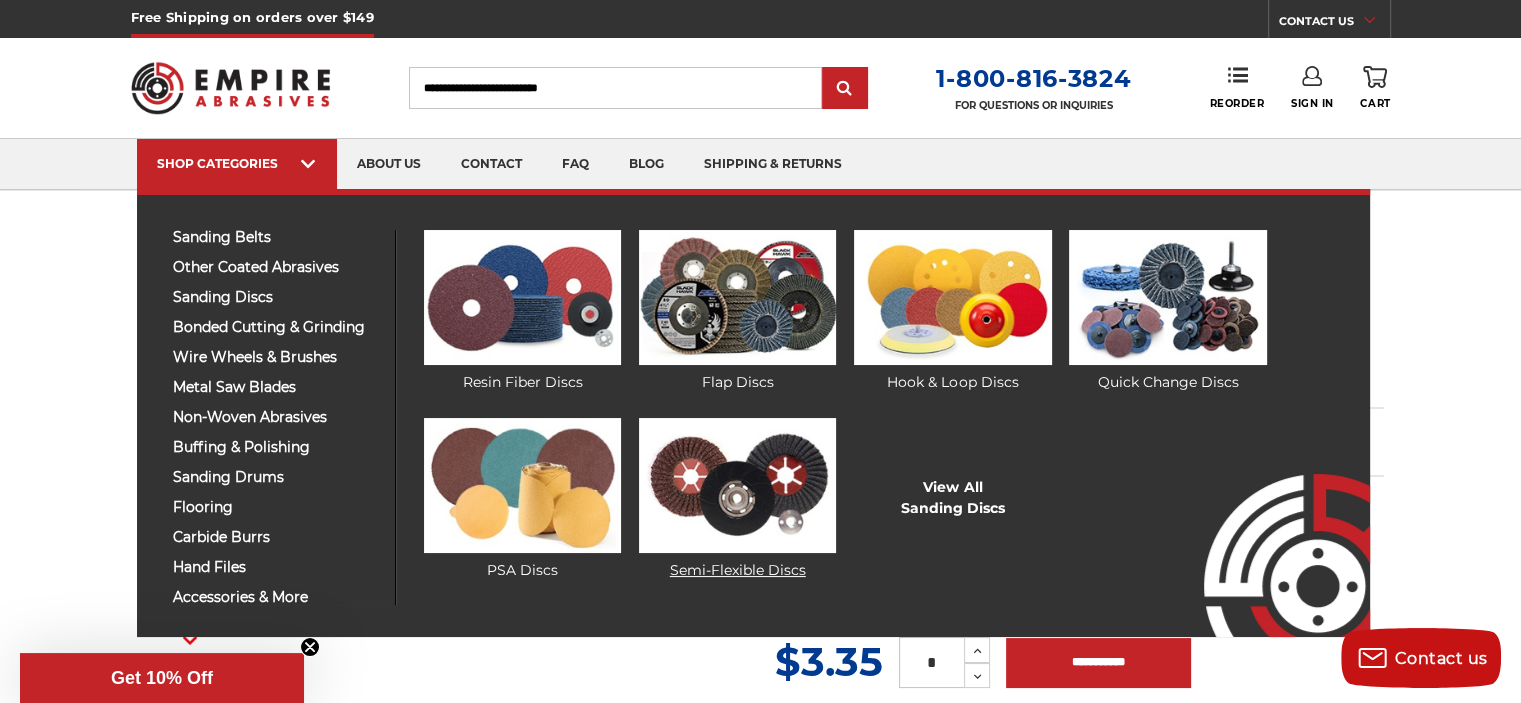 click at bounding box center (737, 485) 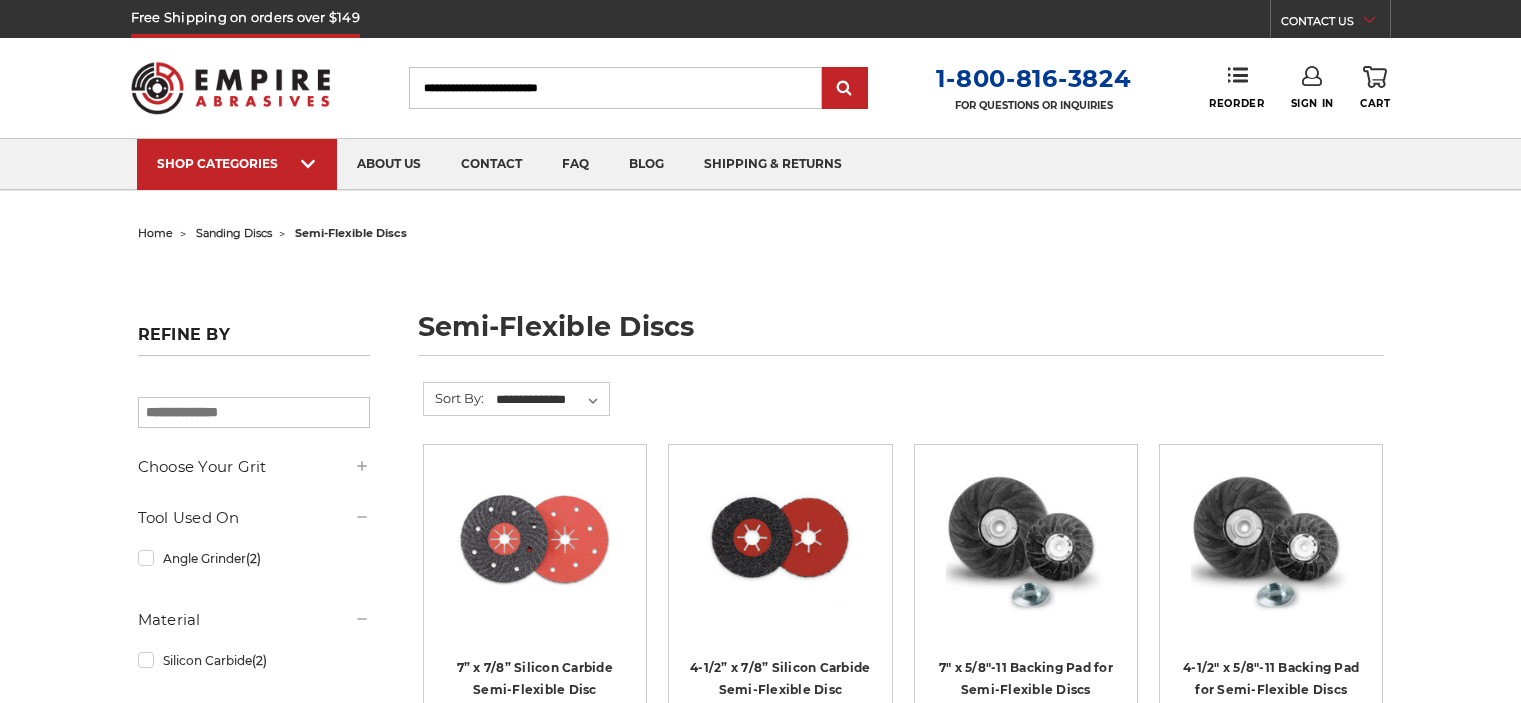 scroll, scrollTop: 0, scrollLeft: 0, axis: both 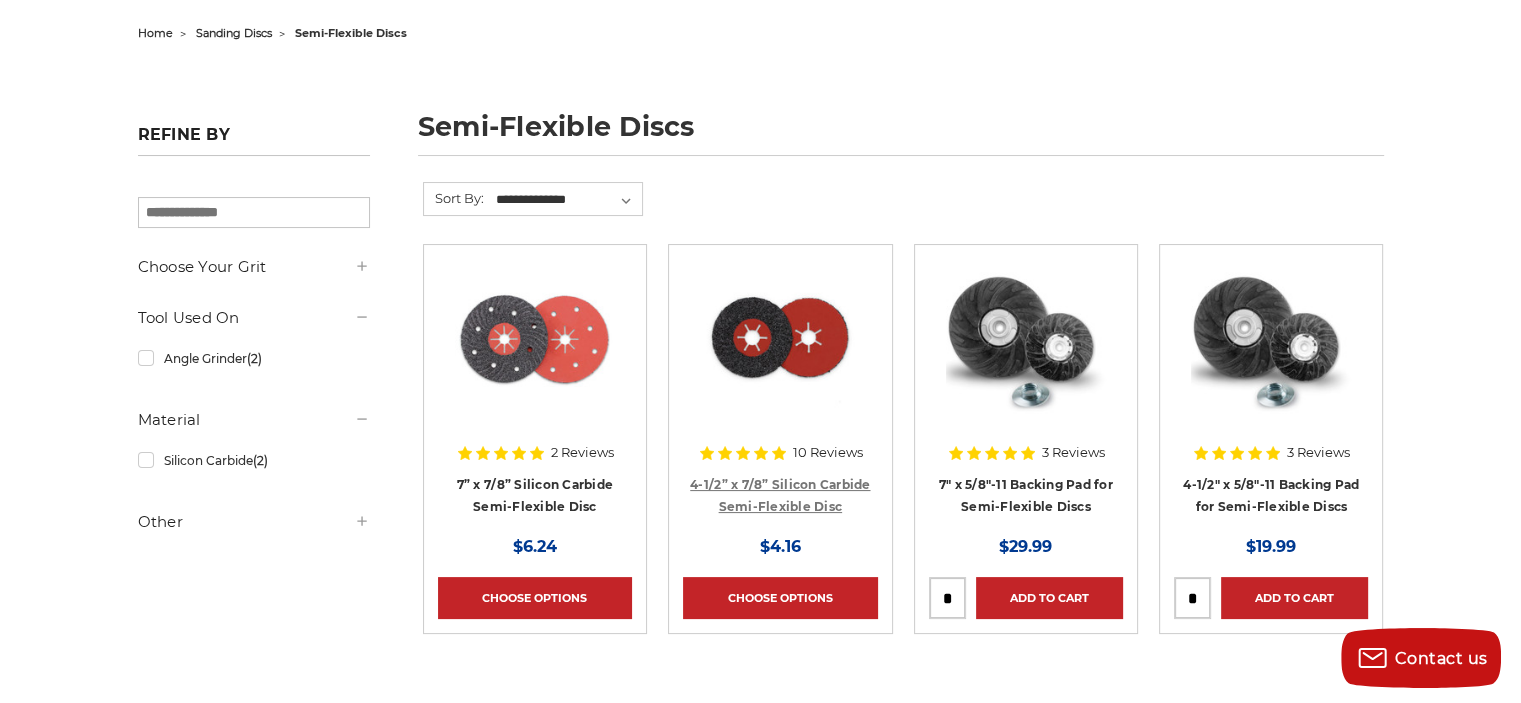 click on "4-1/2” x 7/8” Silicon Carbide Semi-Flexible Disc" at bounding box center (780, 496) 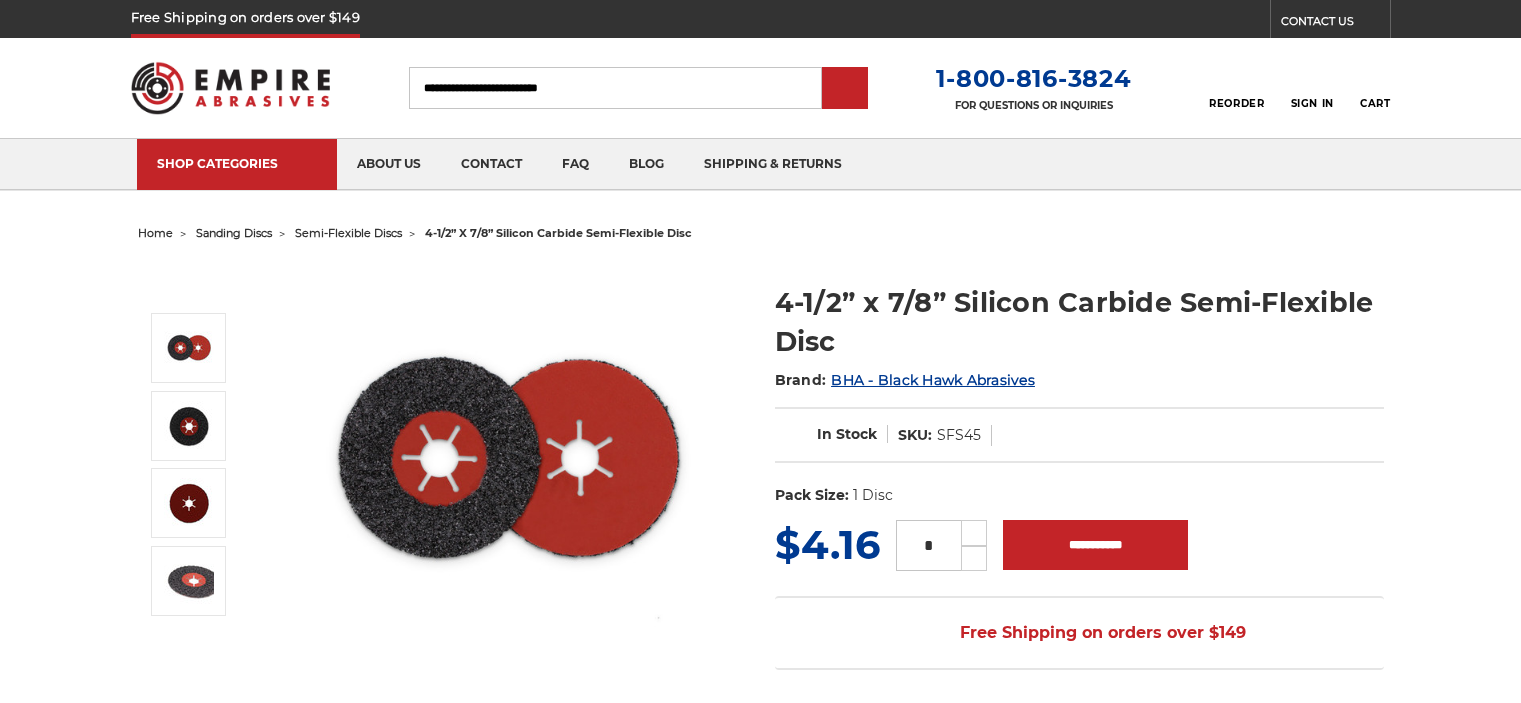 scroll, scrollTop: 0, scrollLeft: 0, axis: both 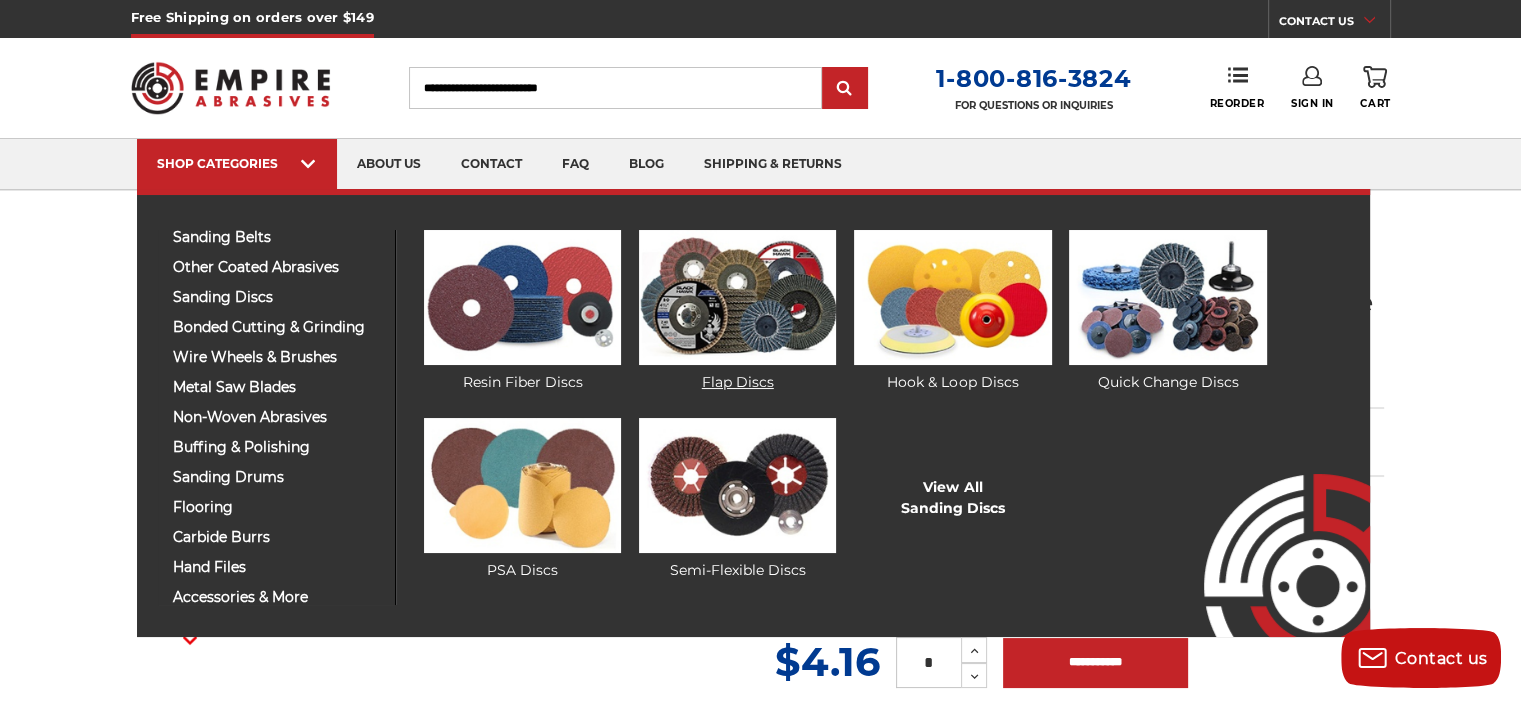 click at bounding box center [737, 297] 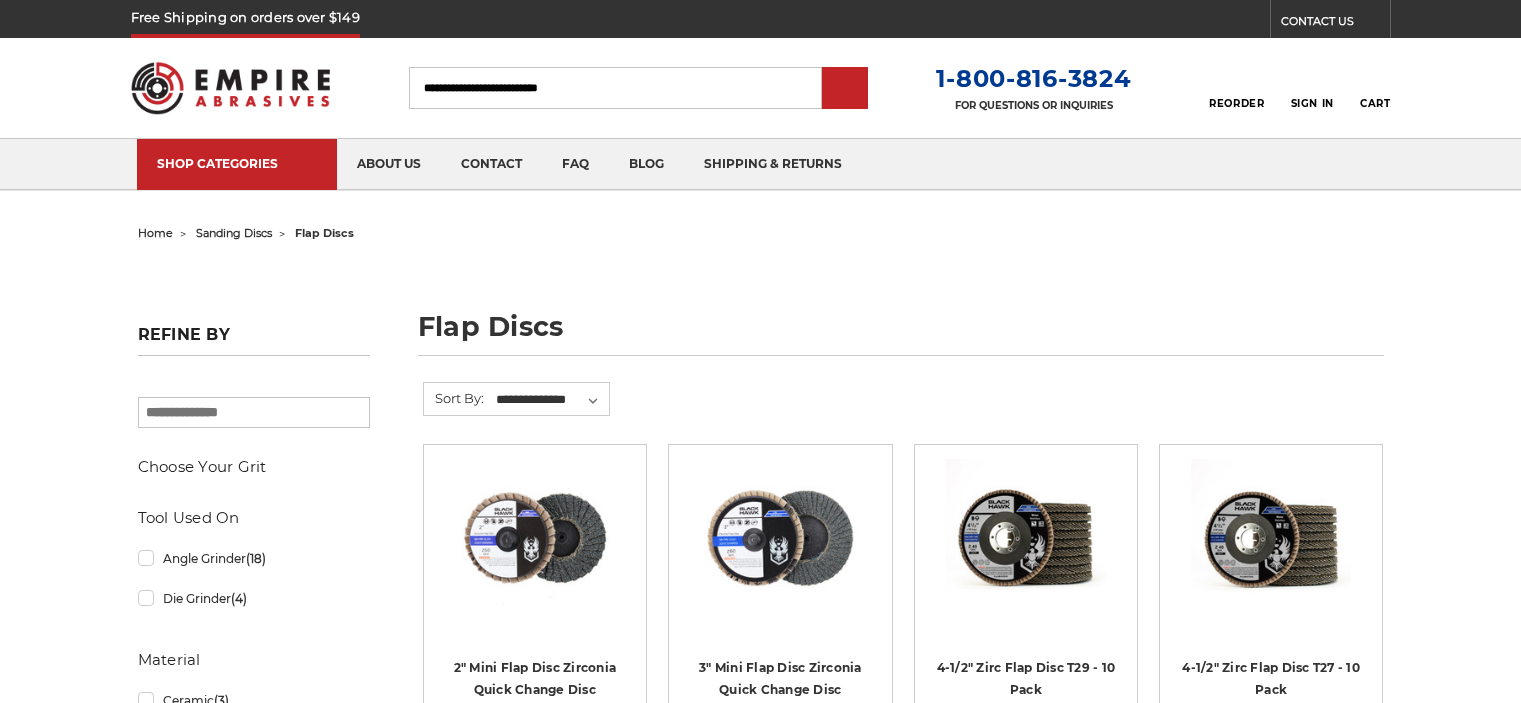 scroll, scrollTop: 0, scrollLeft: 0, axis: both 